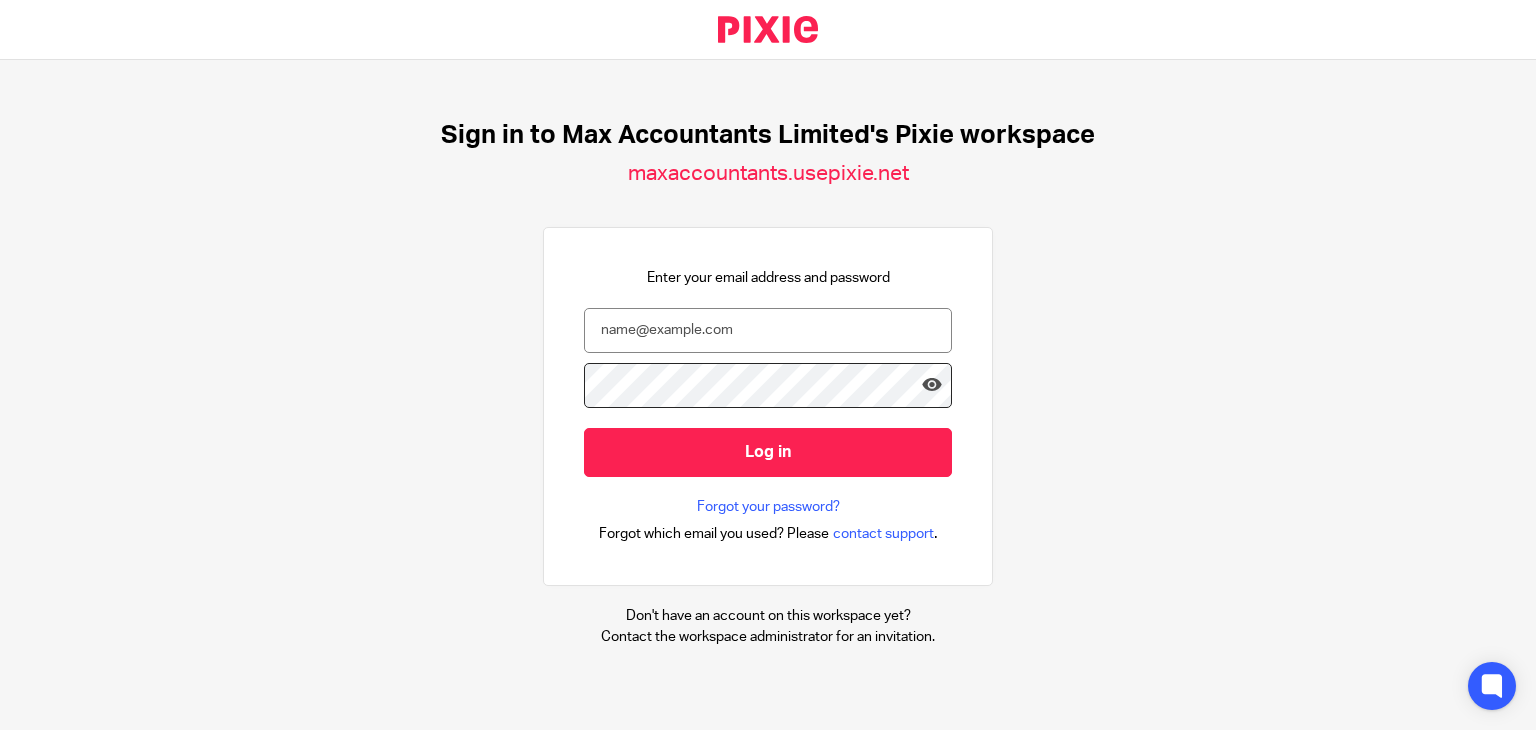 scroll, scrollTop: 0, scrollLeft: 0, axis: both 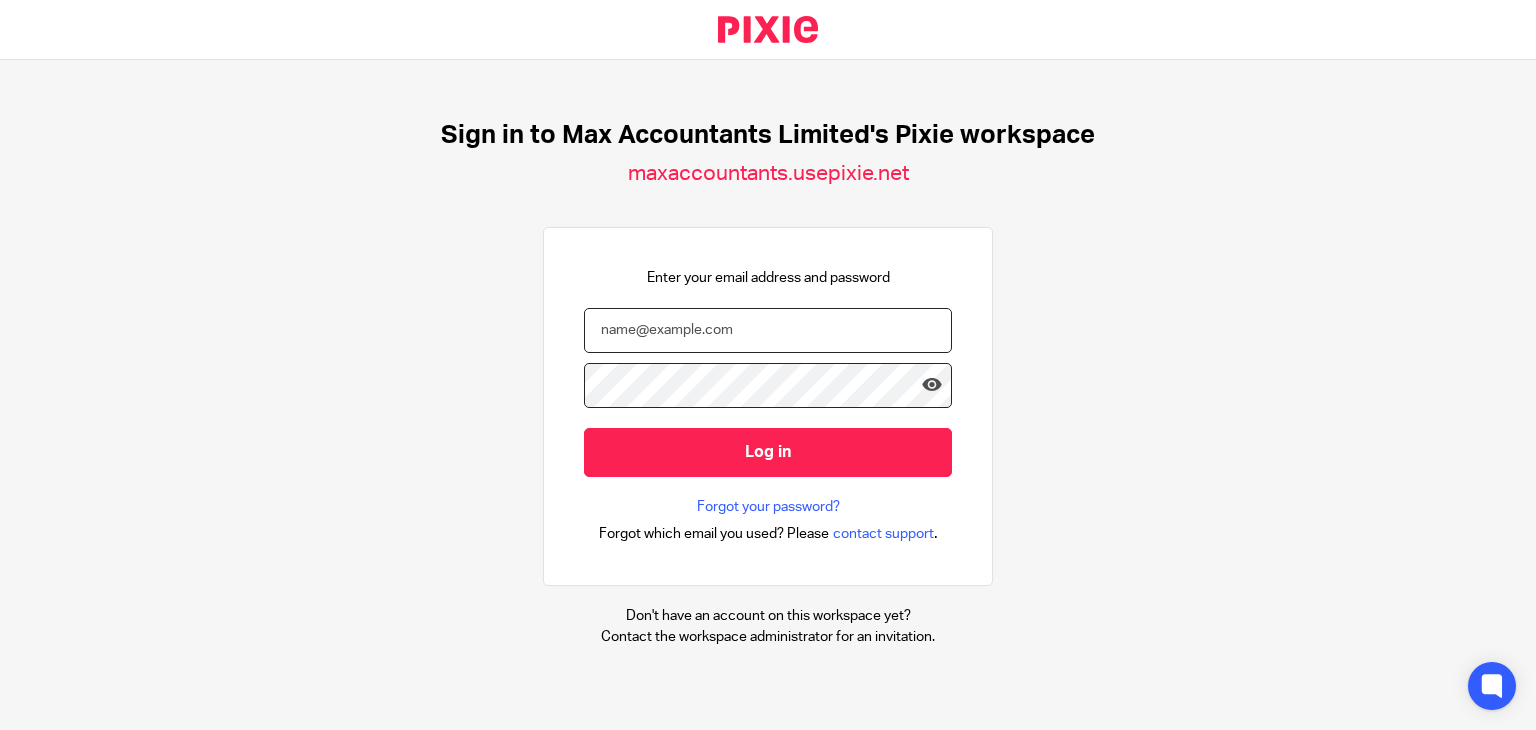 type on "nickyp@maxaccountants.co.uk" 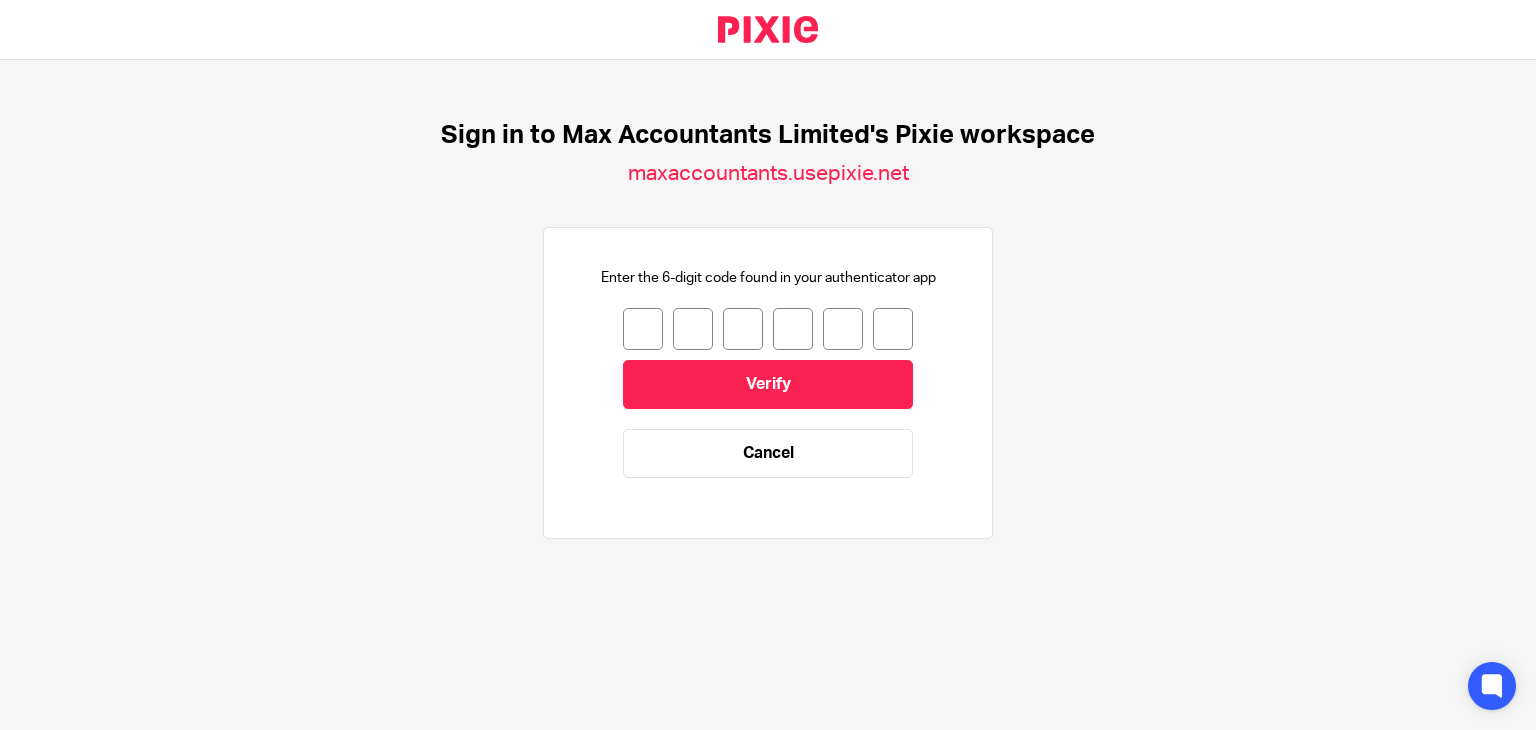 scroll, scrollTop: 0, scrollLeft: 0, axis: both 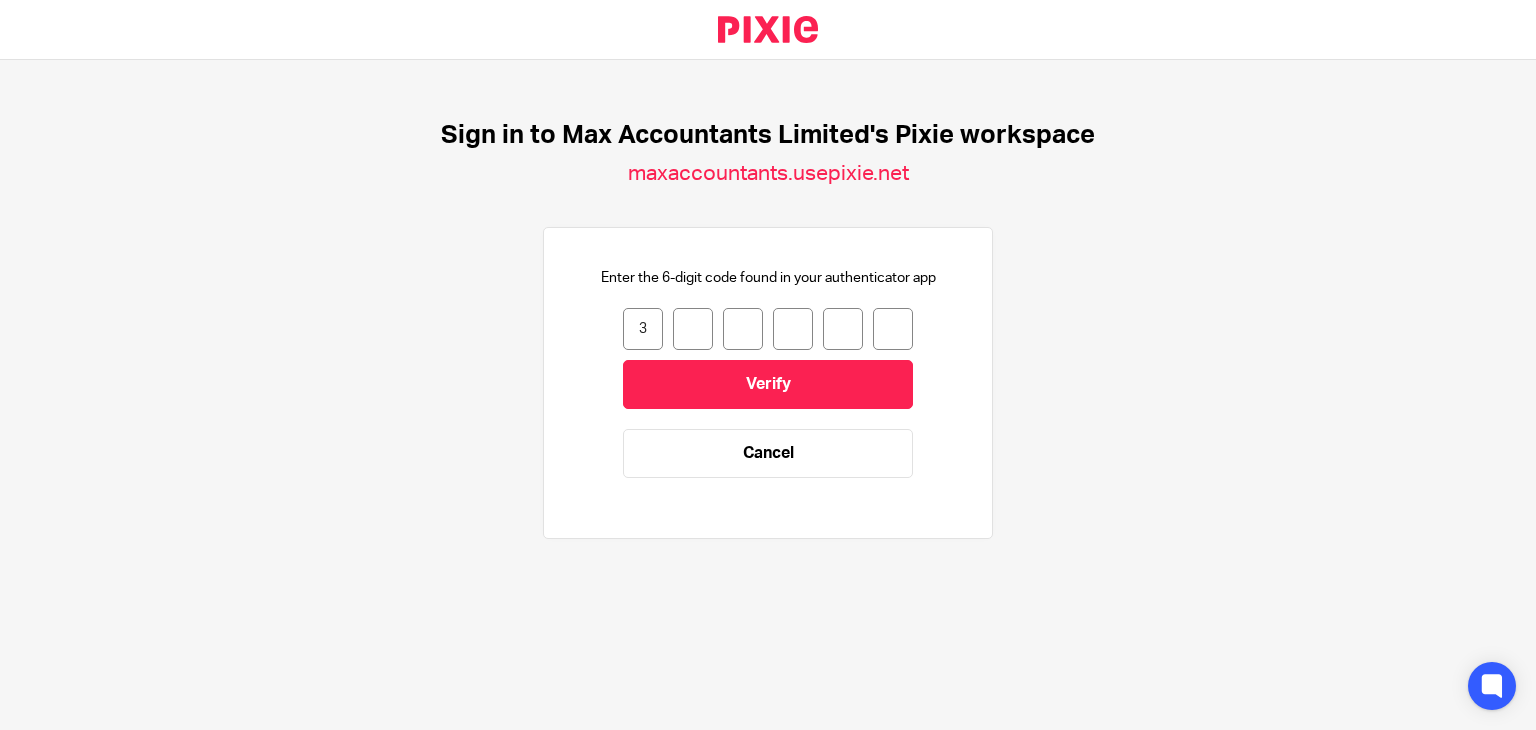 type on "0" 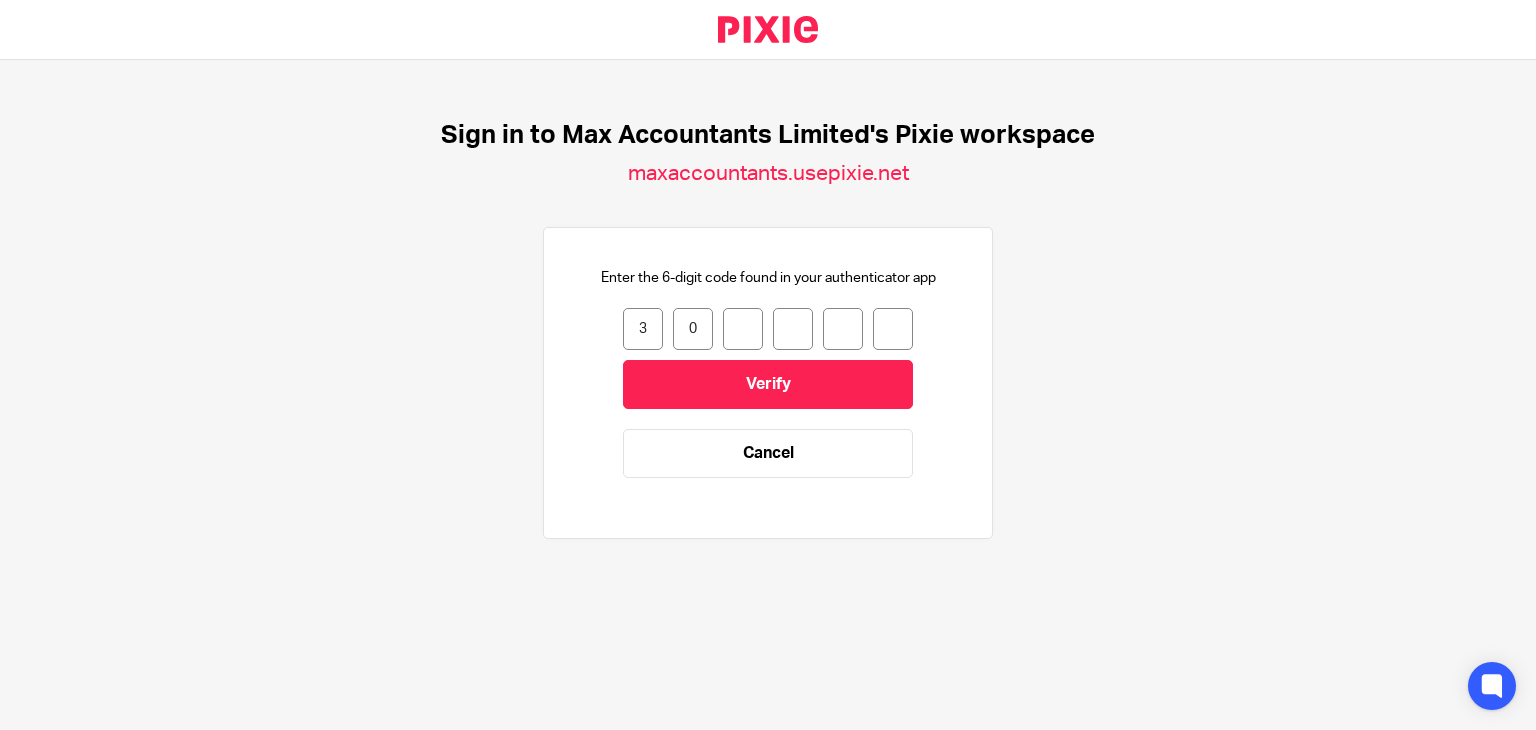 type on "6" 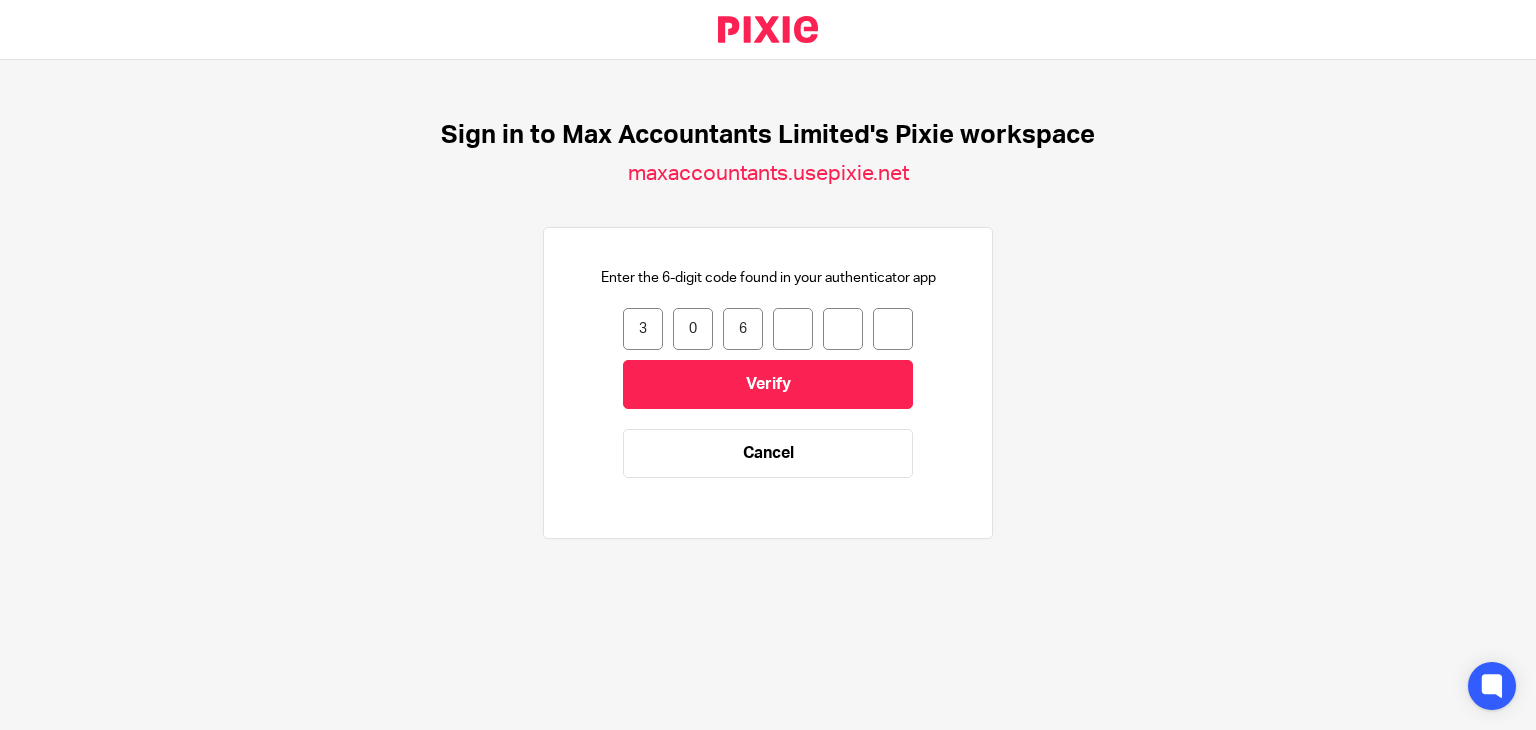 type on "3" 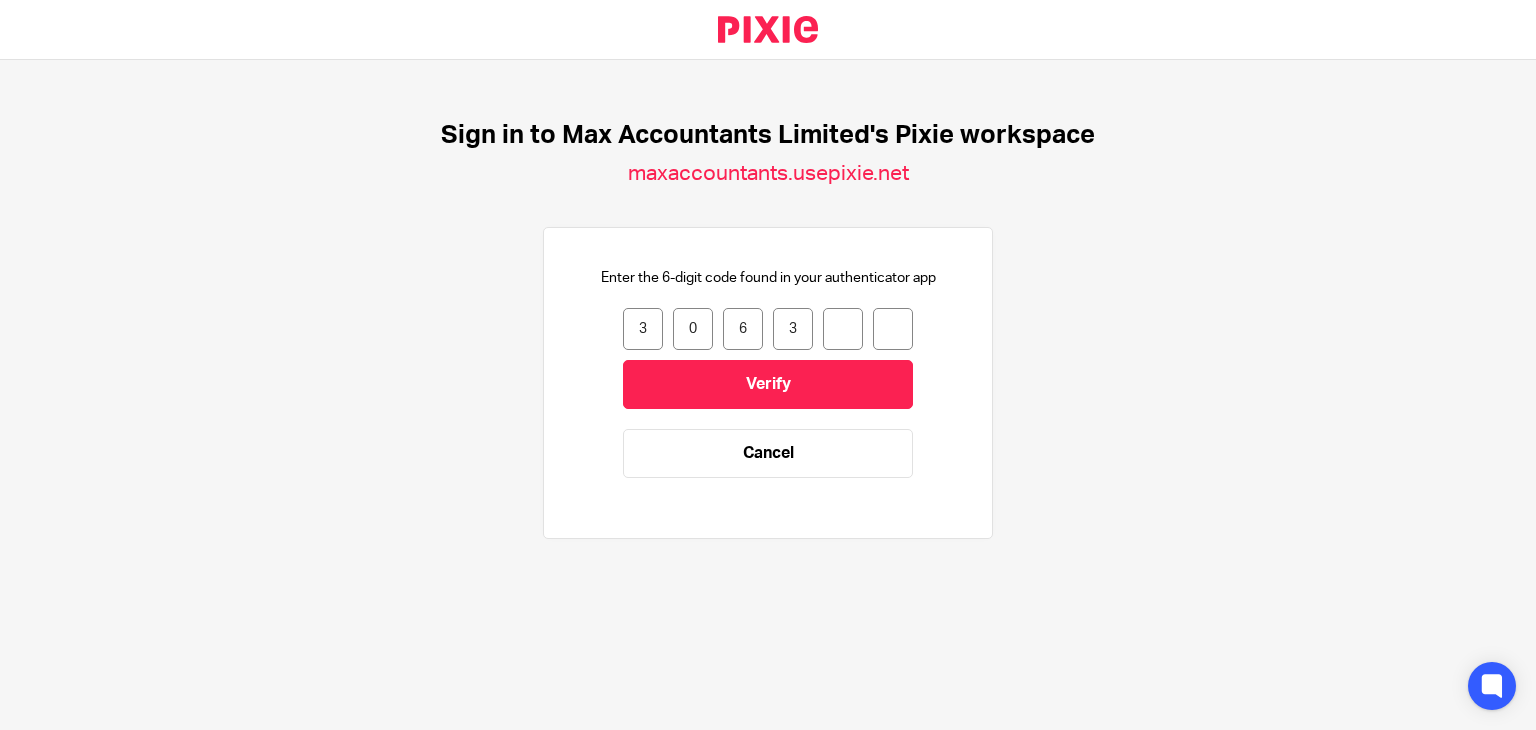 type on "5" 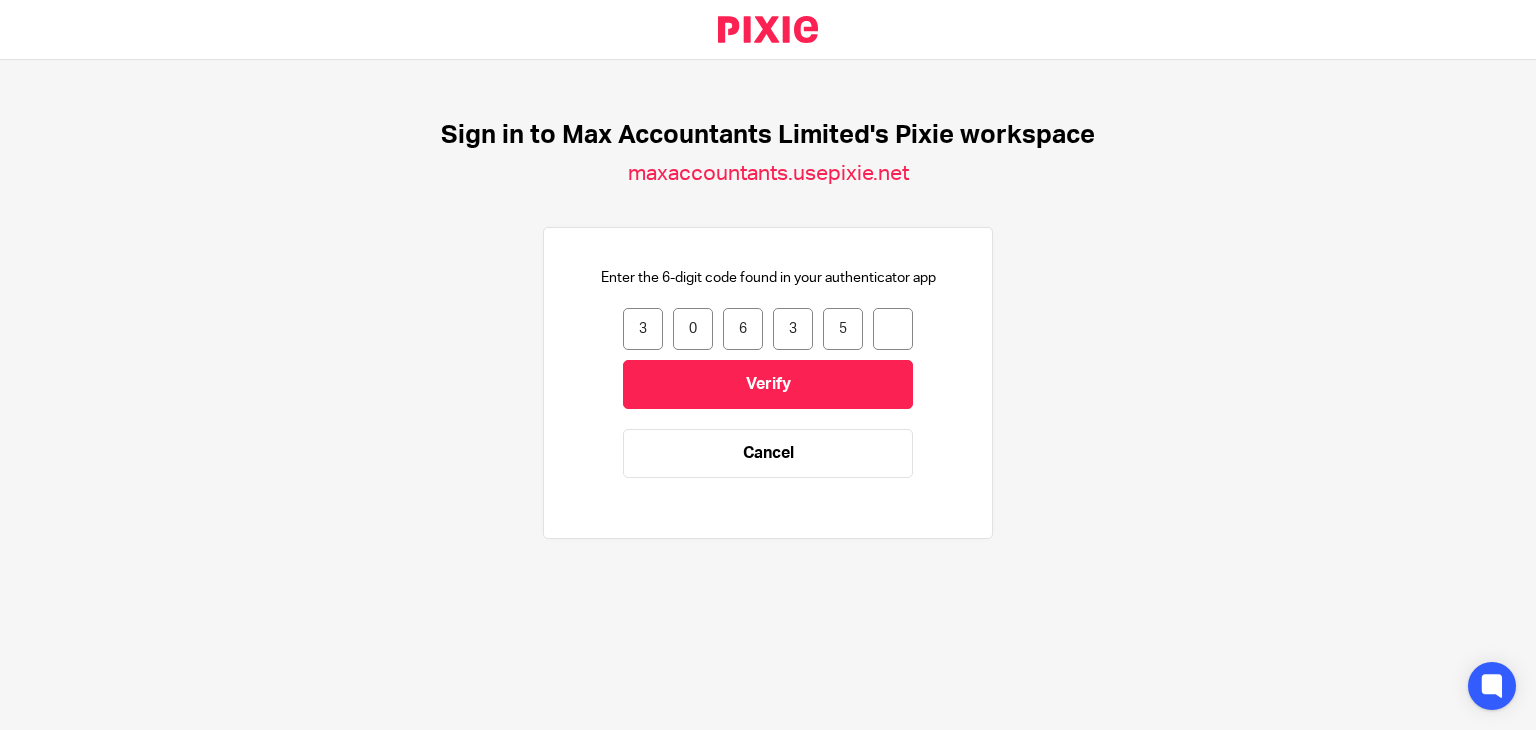 type on "0" 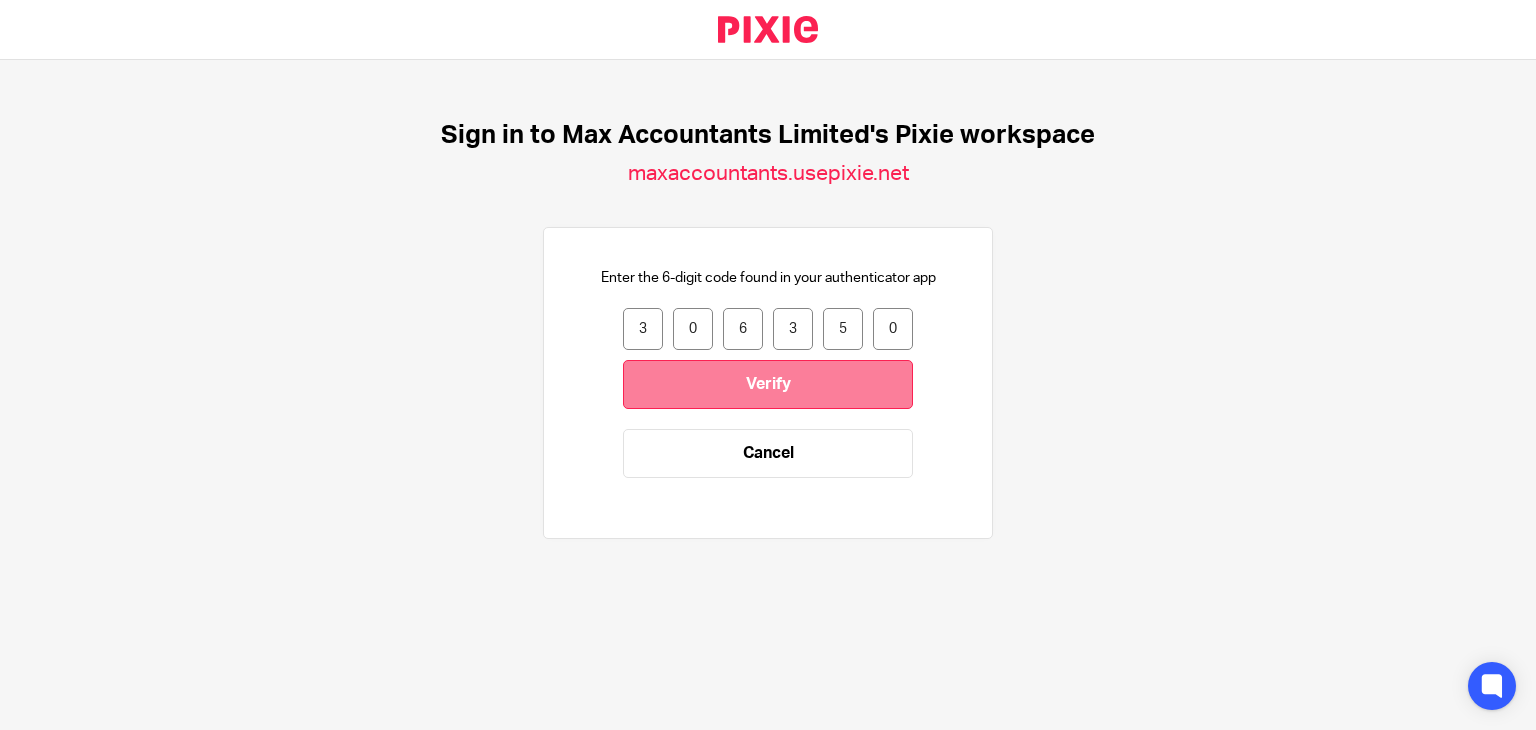click on "Verify" at bounding box center [768, 384] 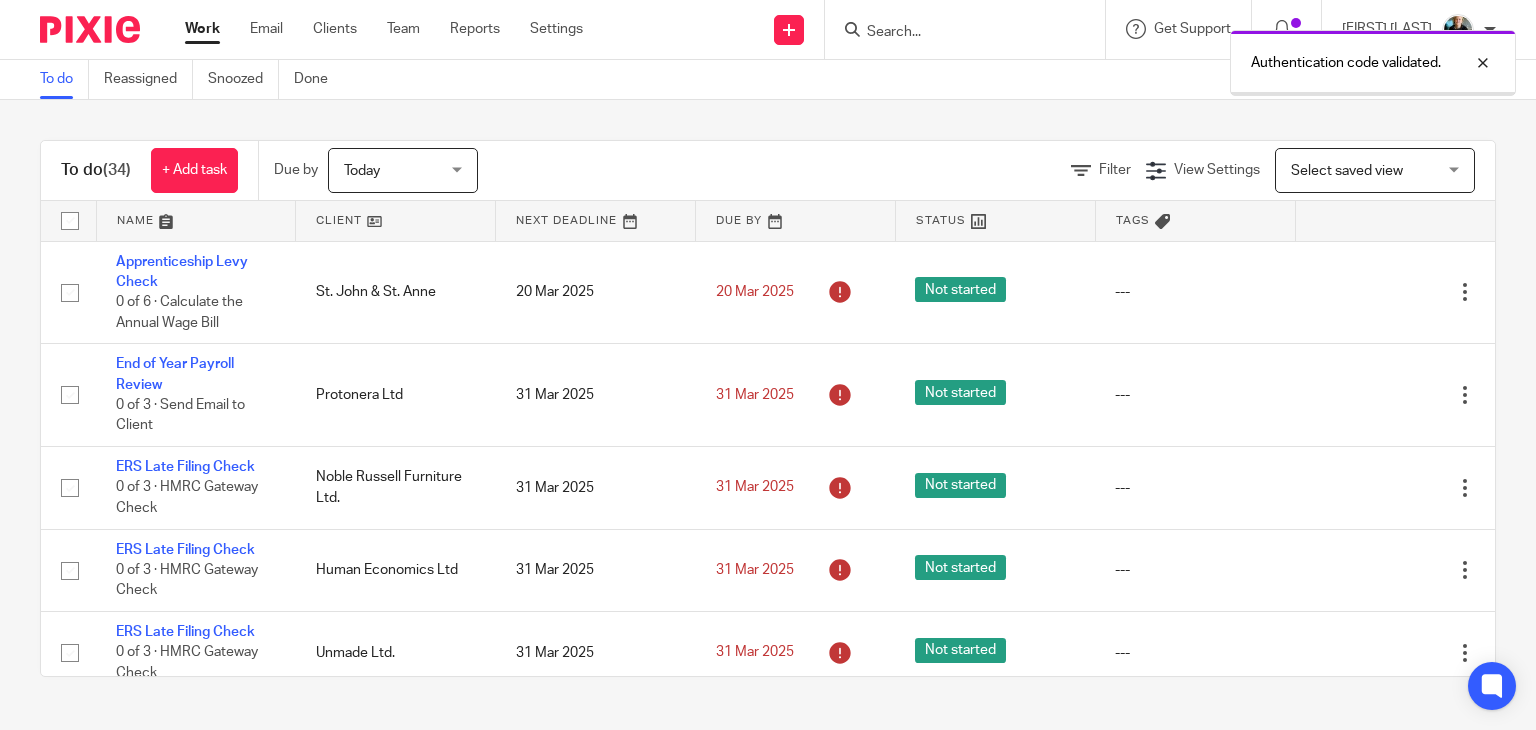 scroll, scrollTop: 0, scrollLeft: 0, axis: both 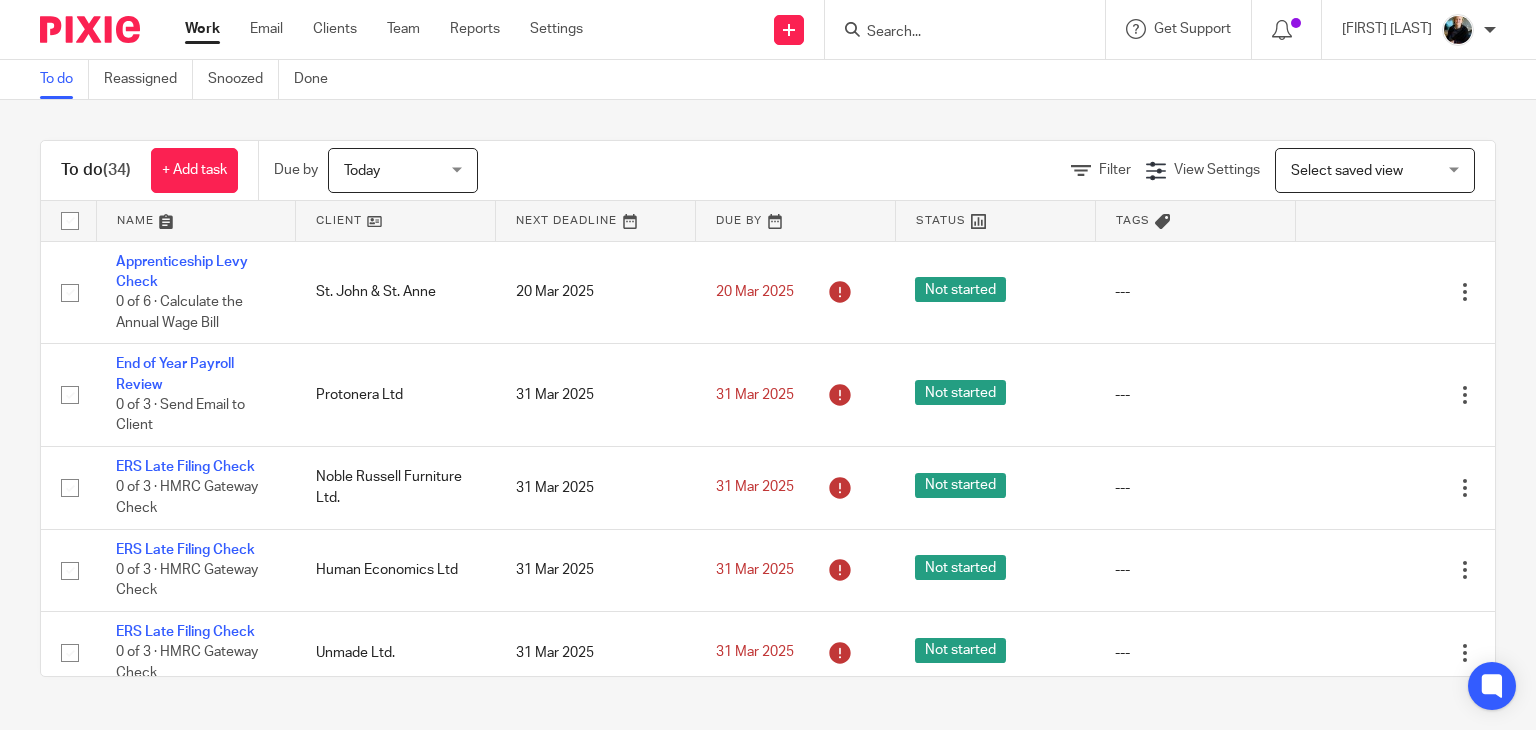 click at bounding box center (955, 33) 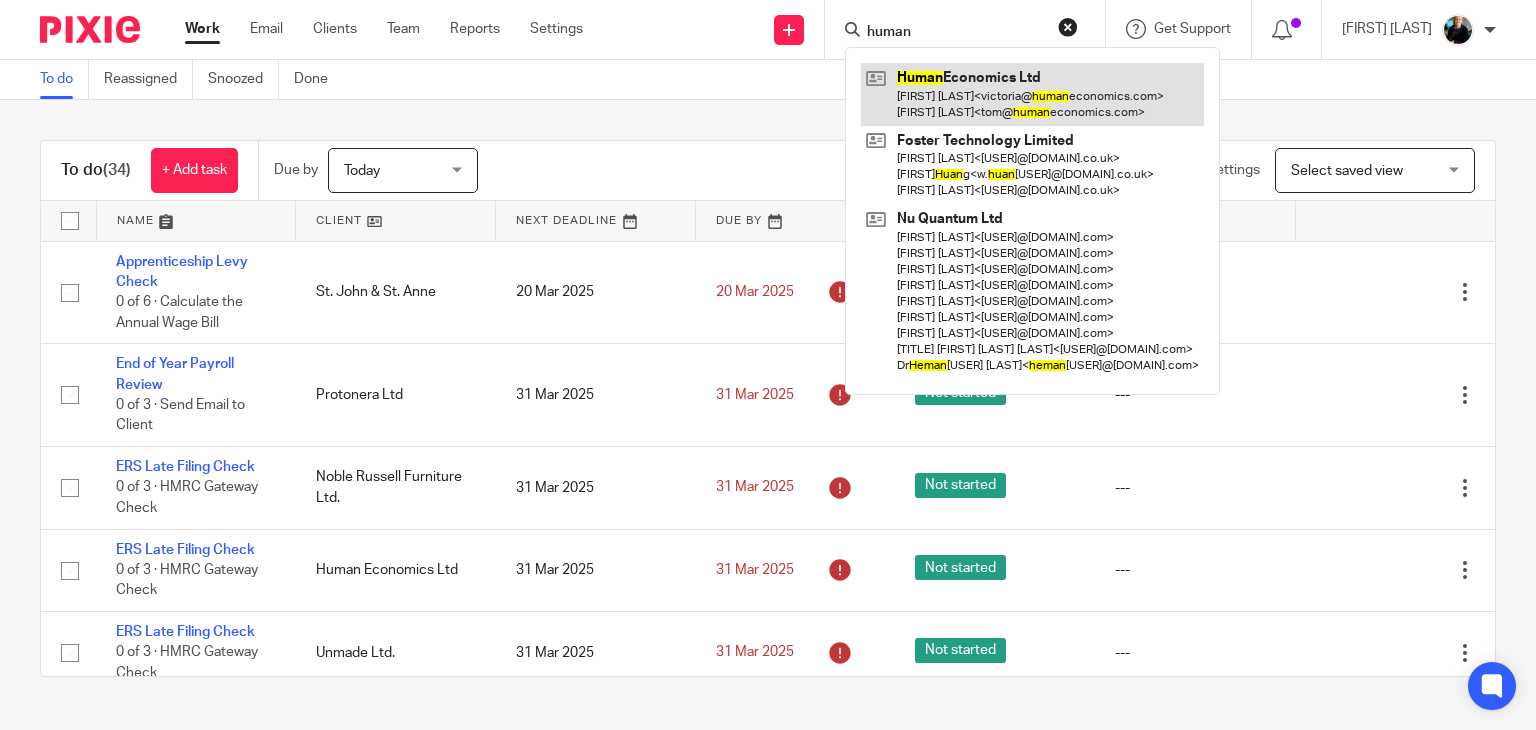 type on "human" 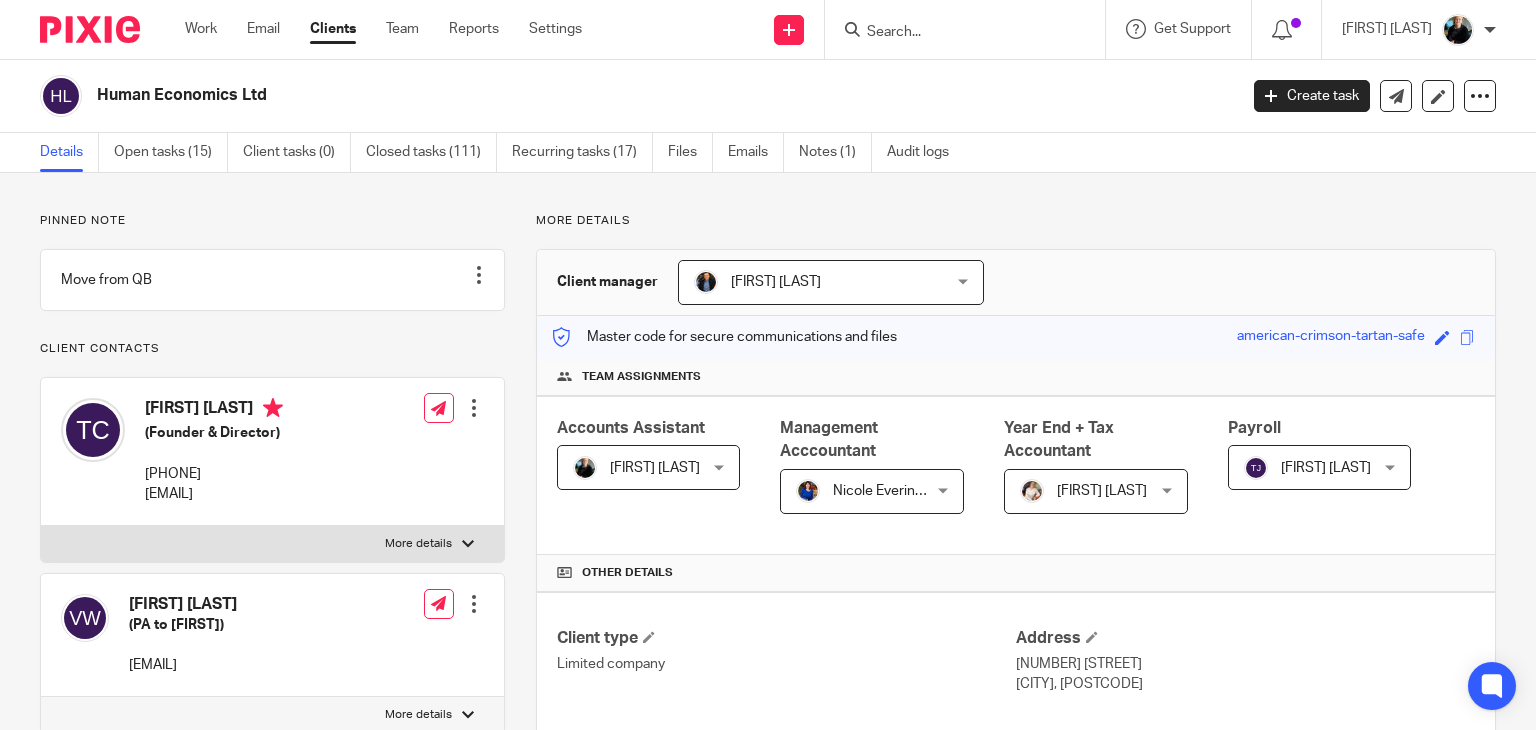 scroll, scrollTop: 0, scrollLeft: 0, axis: both 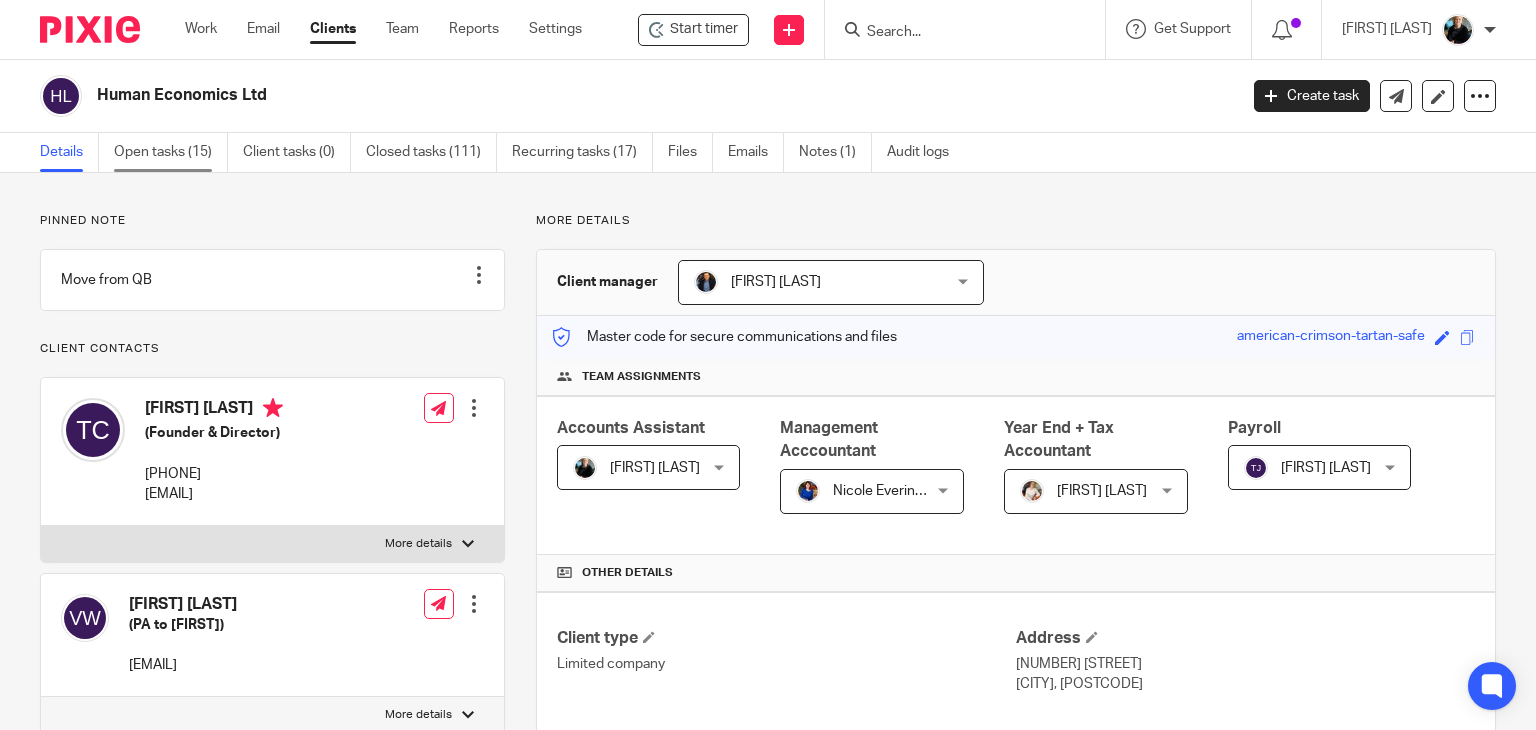 click on "Open tasks (15)" at bounding box center [171, 152] 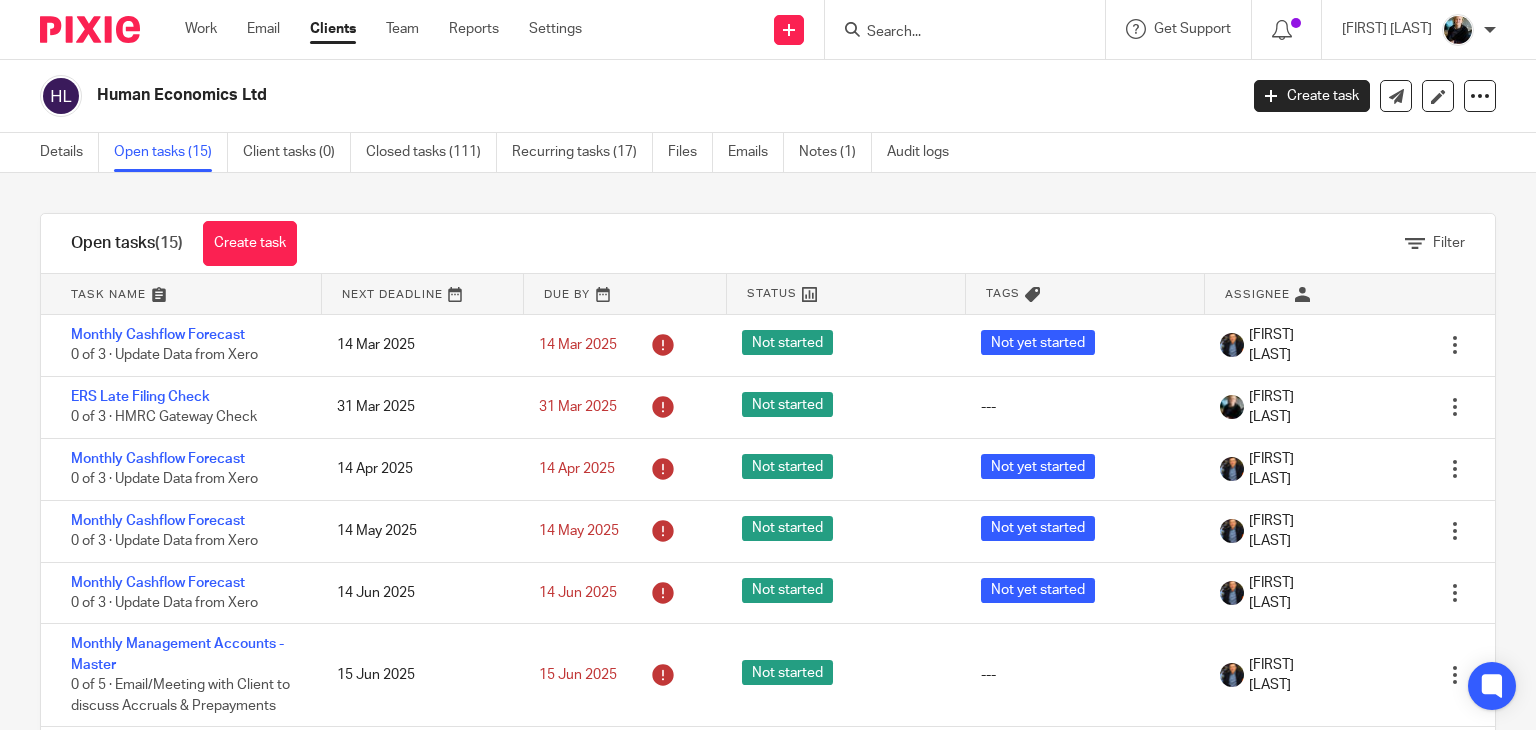 scroll, scrollTop: 0, scrollLeft: 0, axis: both 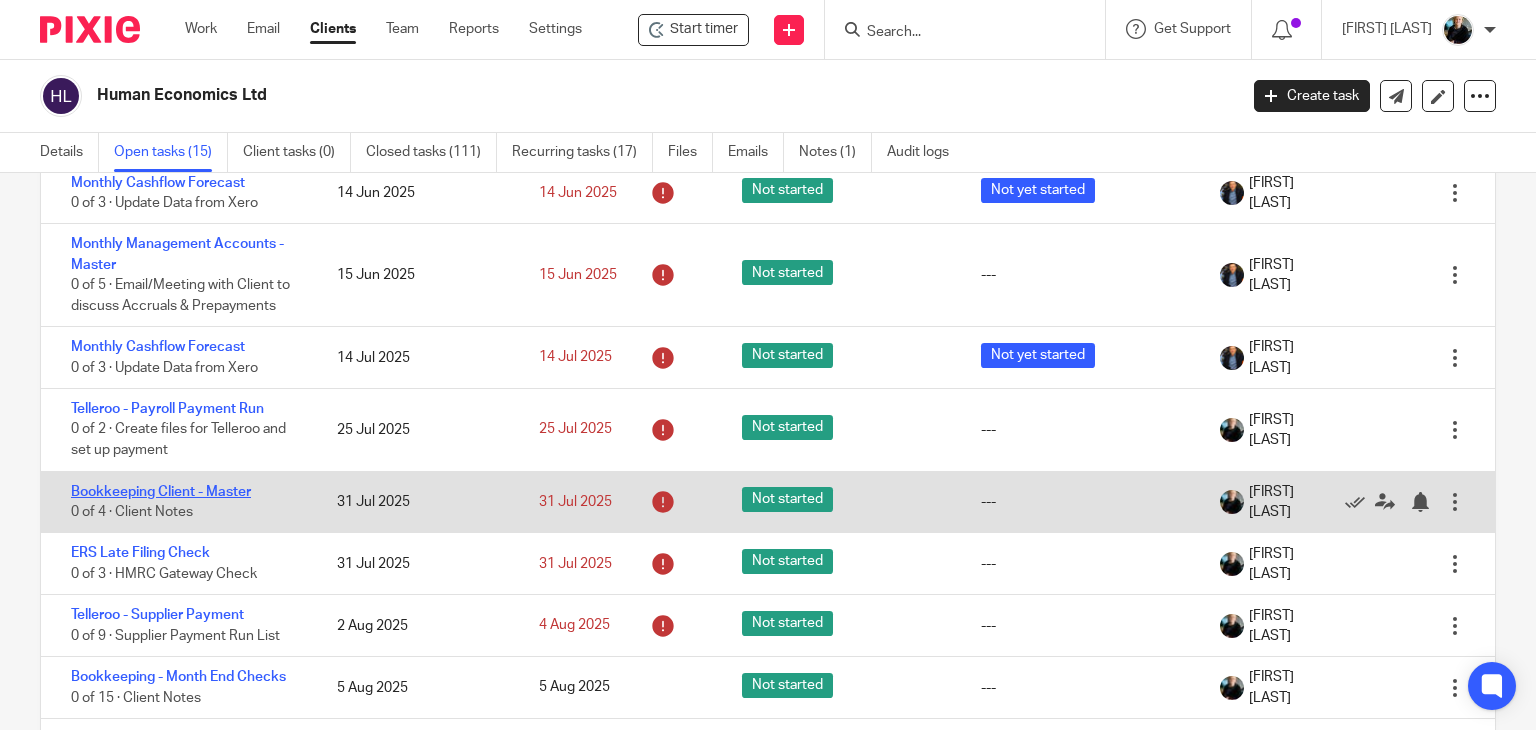 click on "Bookkeeping Client - Master" at bounding box center [161, 492] 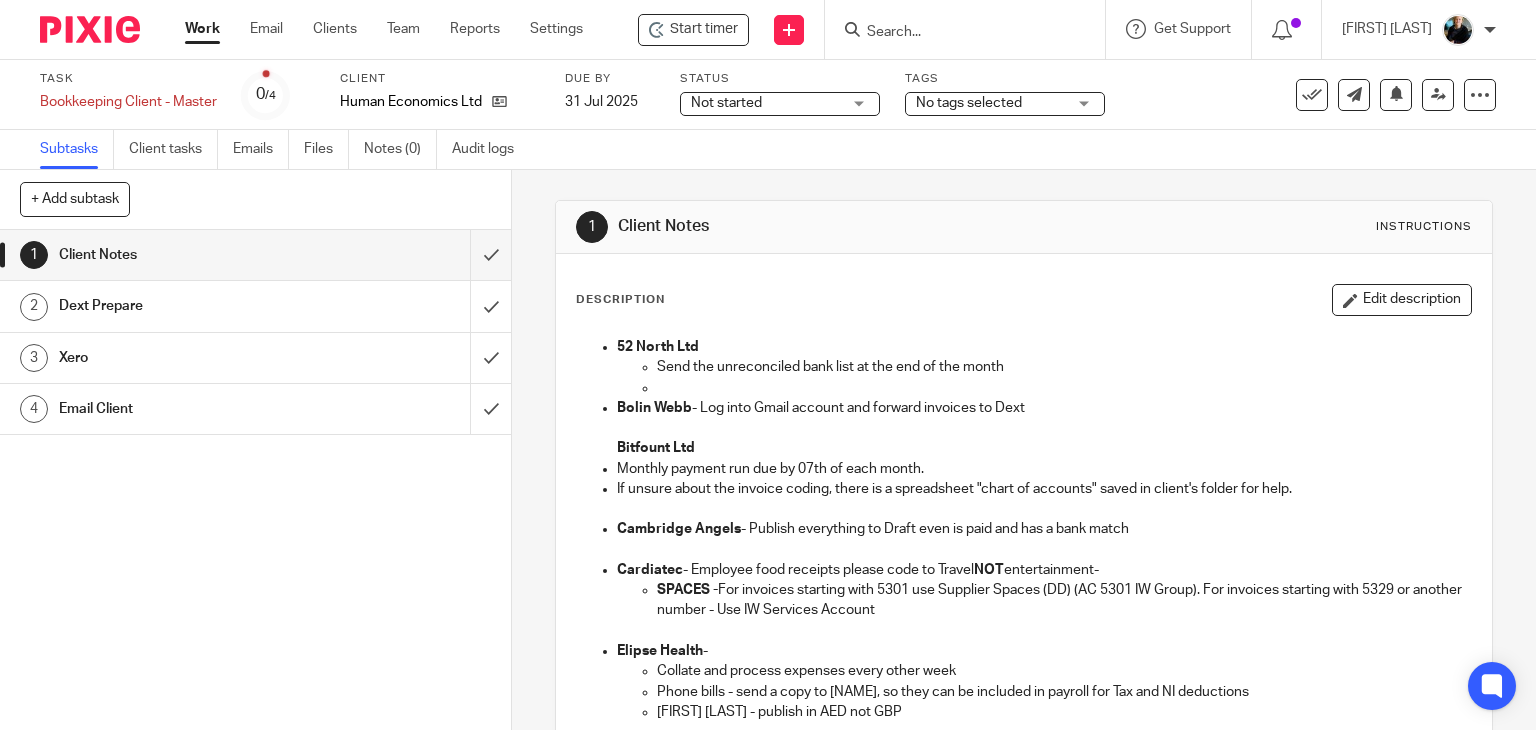 scroll, scrollTop: 0, scrollLeft: 0, axis: both 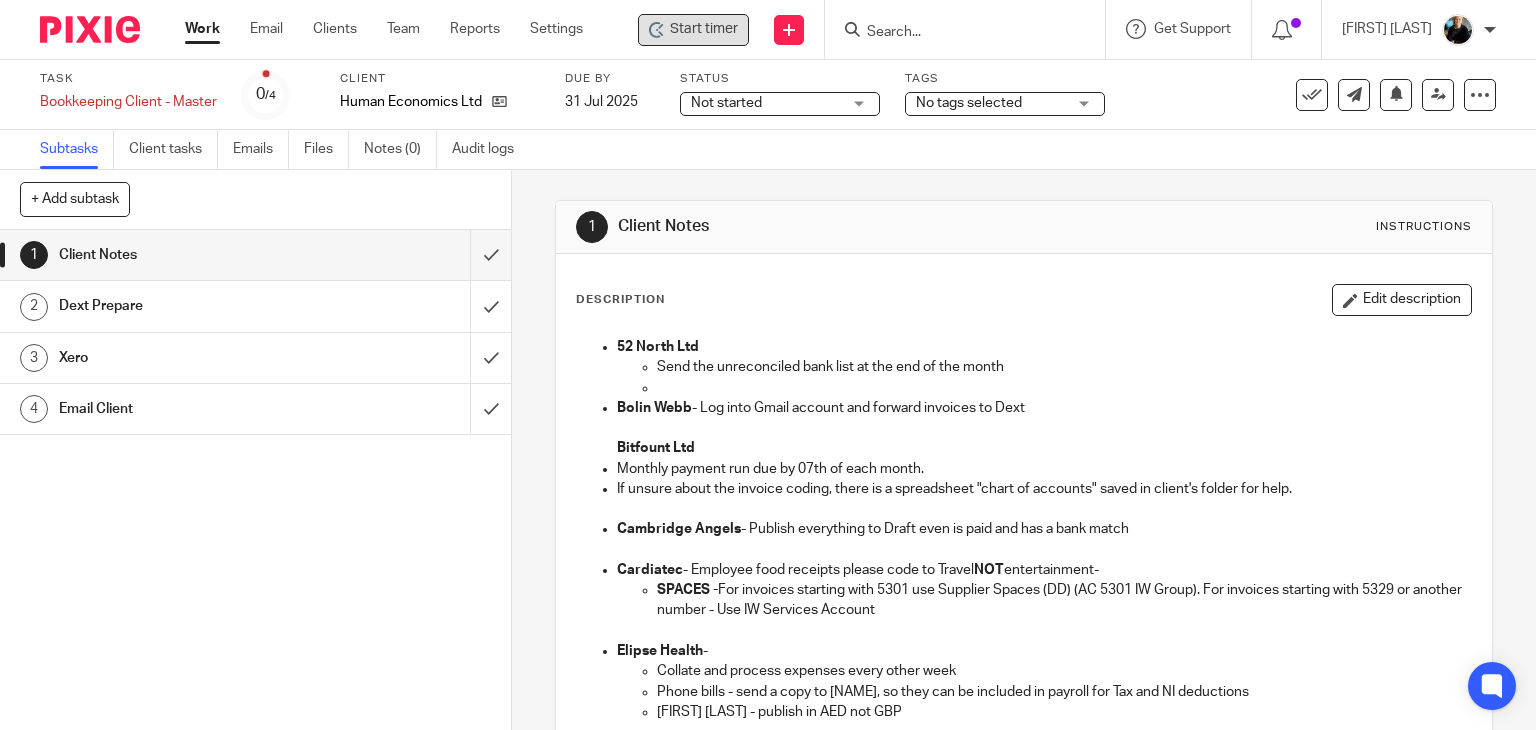 click on "Start timer" at bounding box center (693, 30) 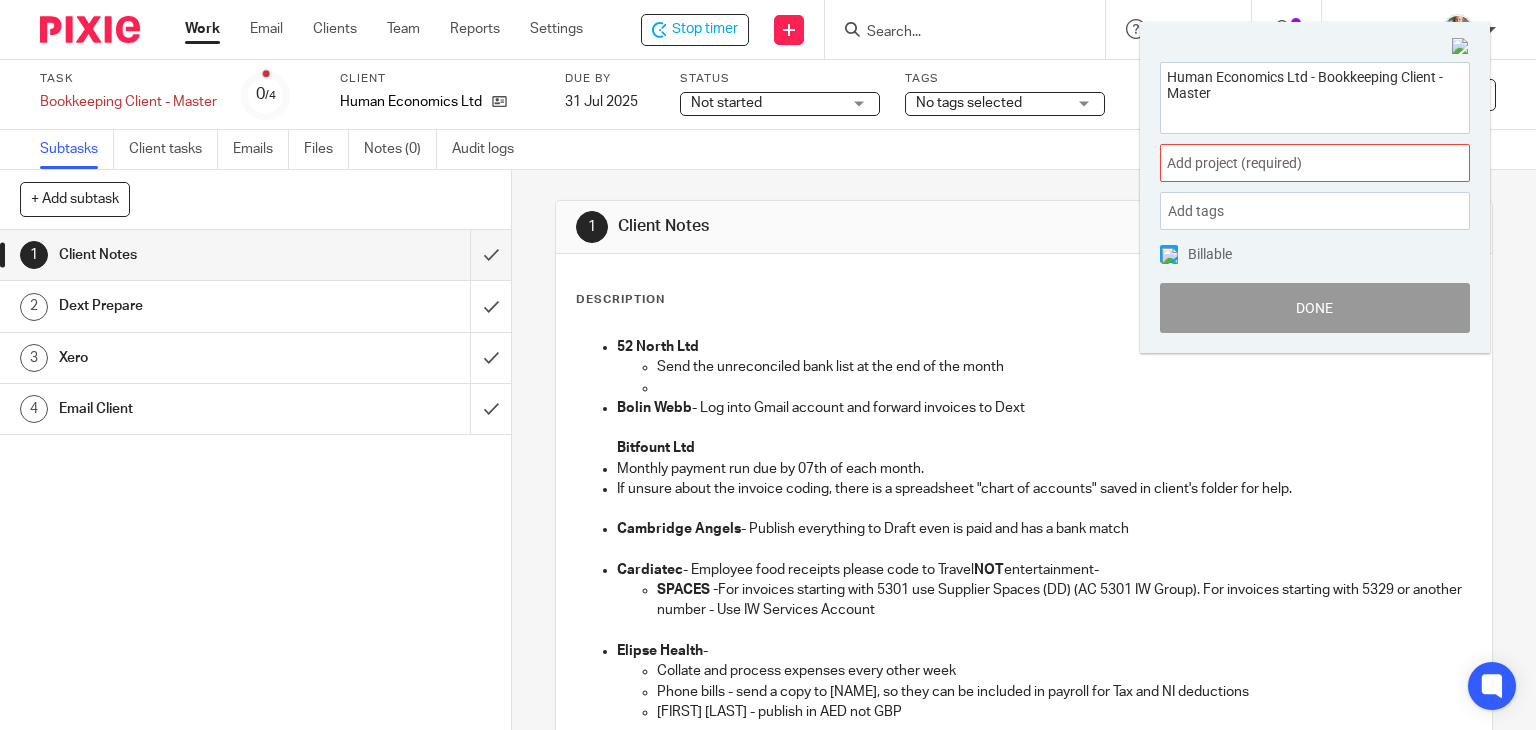 click on "Add project (required) :" at bounding box center (1293, 163) 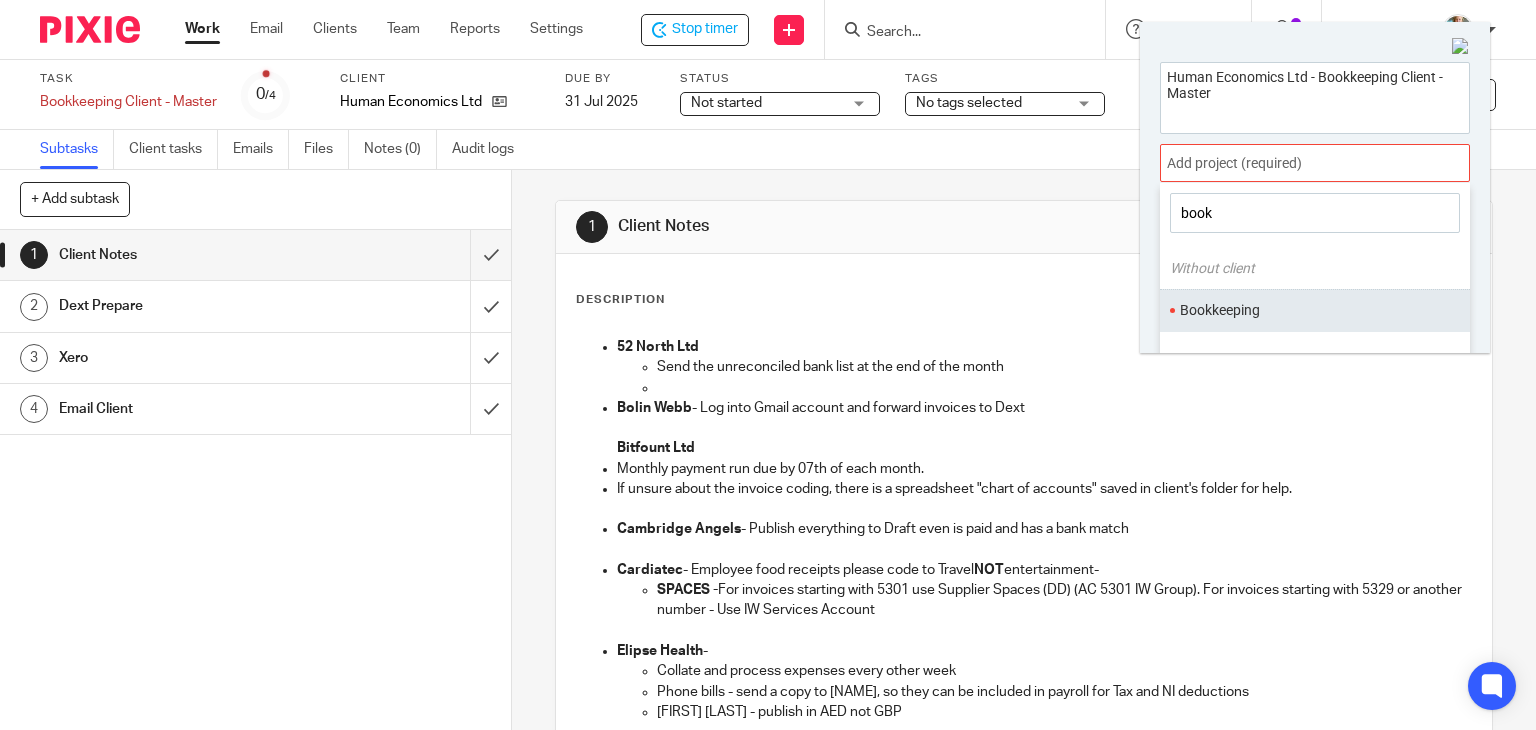 type on "book" 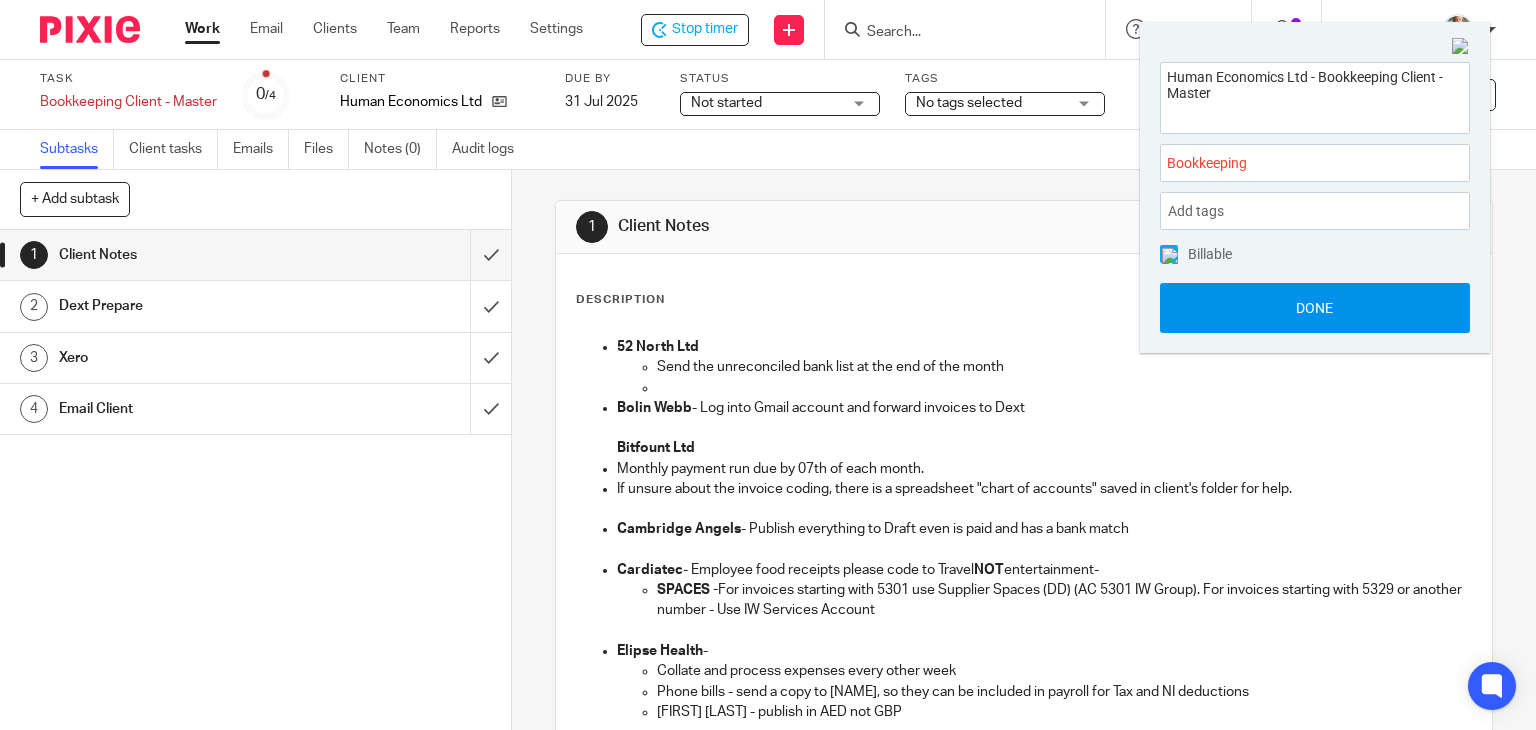 click on "Done" at bounding box center (1315, 308) 